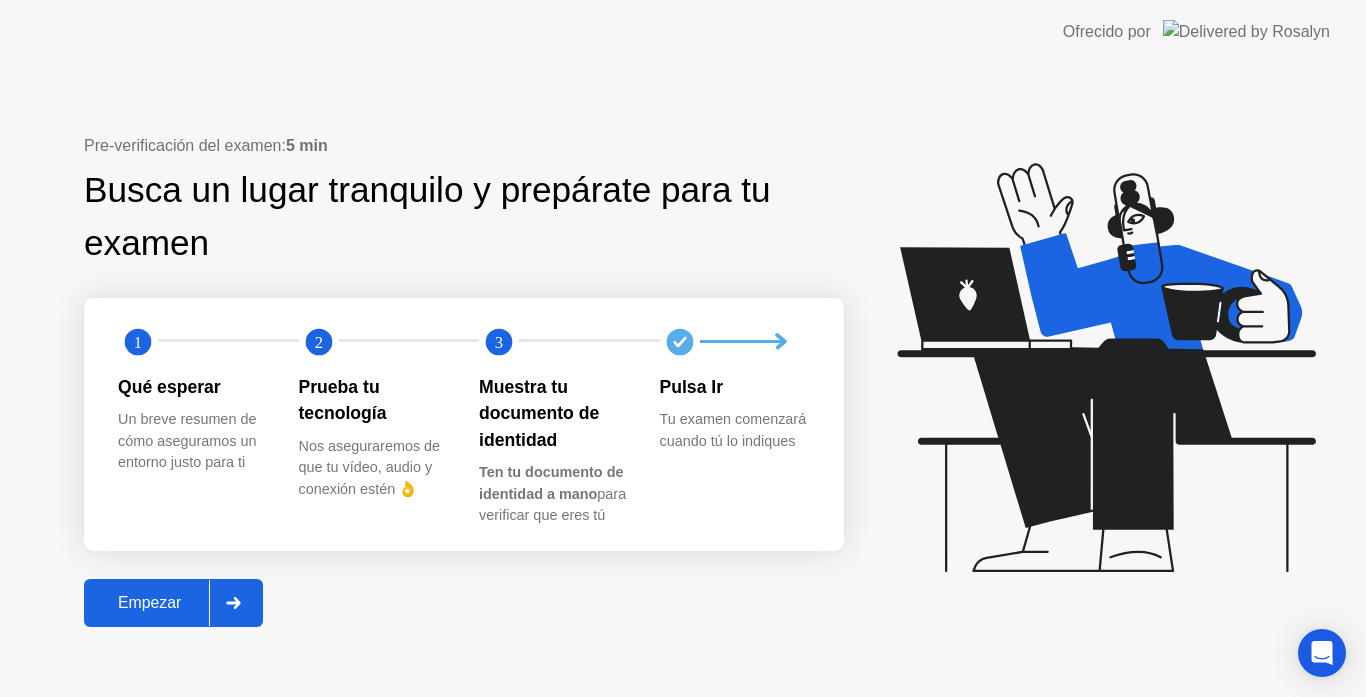 click on "Empezar" 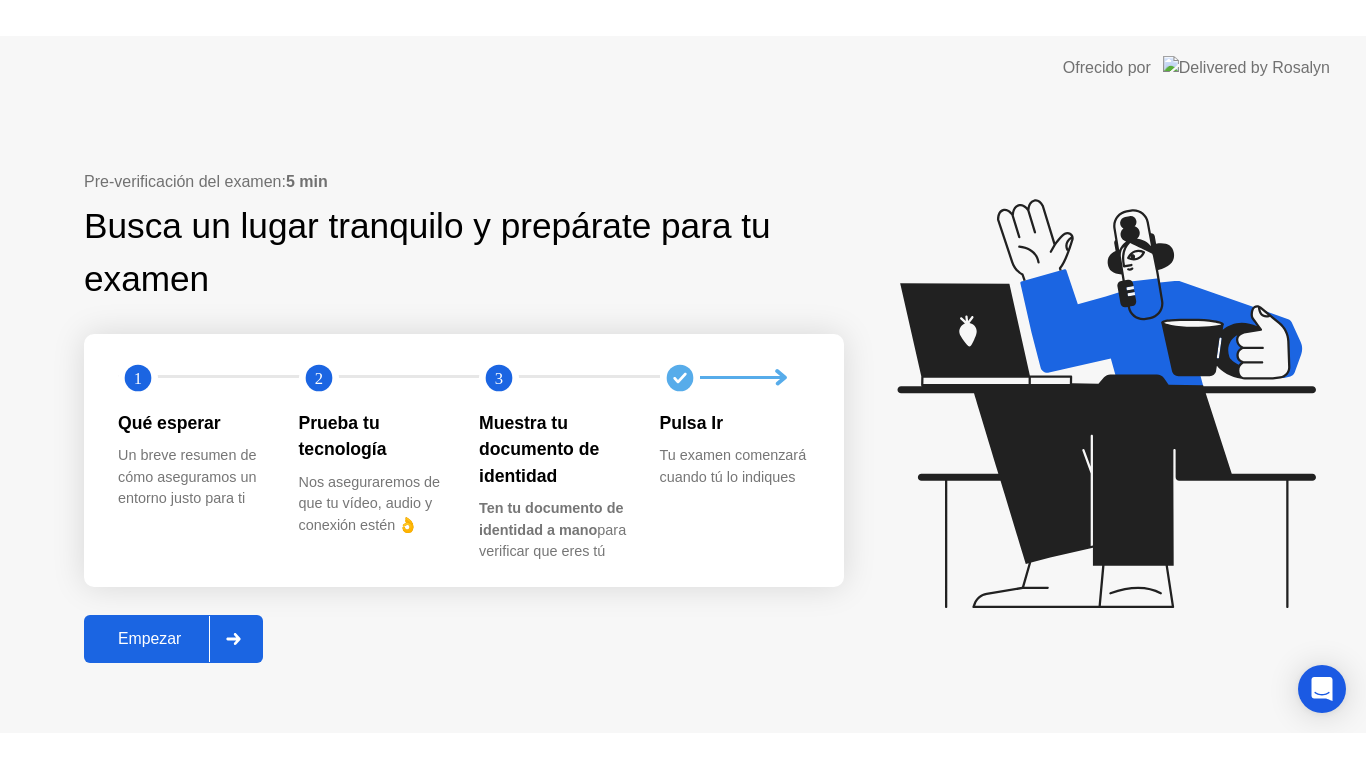 scroll, scrollTop: 0, scrollLeft: 0, axis: both 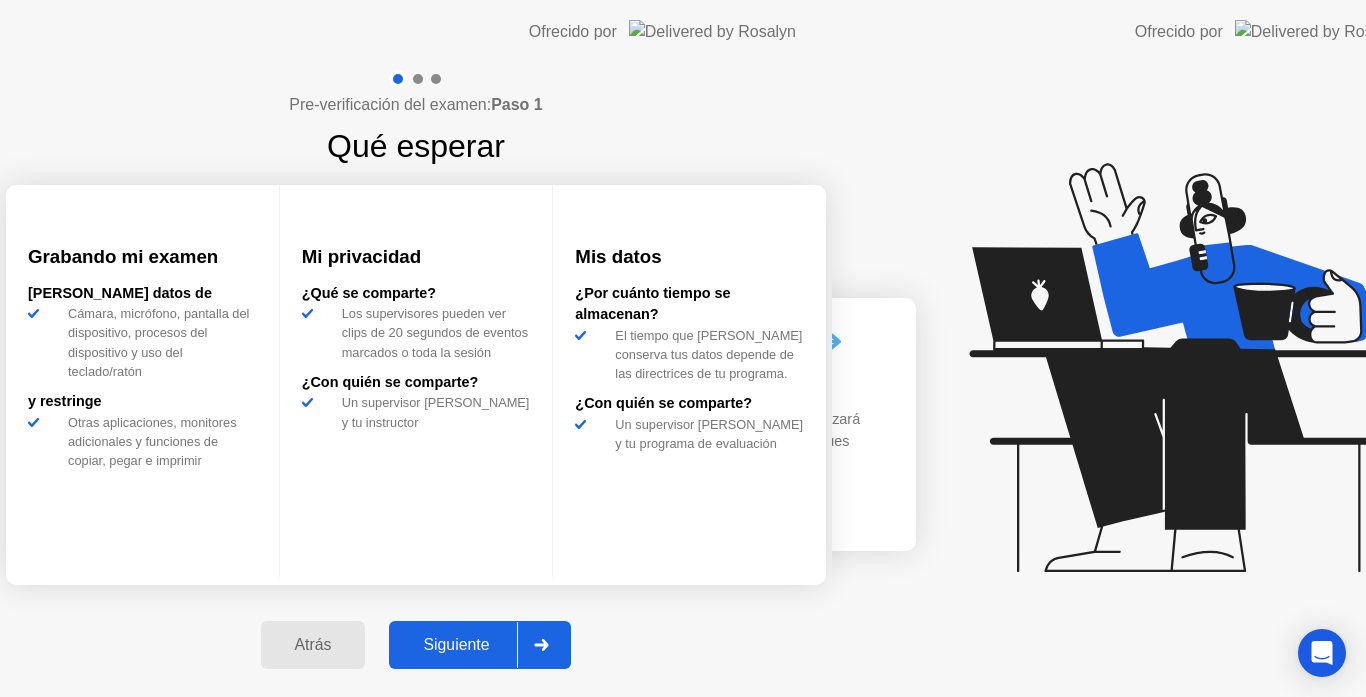 click on "Pre-verificación del examen:  Paso 1 Qué esperar Grabando mi examen [PERSON_NAME] datos [PERSON_NAME], micrófono, pantalla del dispositivo, procesos del dispositivo y uso del teclado/ratón y restringe Otras aplicaciones, monitores adicionales y funciones de copiar, pegar e imprimir Mi privacidad ¿Qué se comparte? Los supervisores pueden ver clips de 20 segundos de eventos marcados o toda la sesión ¿Con quién se comparte?  Un supervisor [PERSON_NAME] y tu instructor  Mis datos ¿Por cuánto tiempo se almacenan?  El tiempo que [PERSON_NAME] conserva tus datos depende de las directrices de tu  programa.  ¿Con quién se comparte? Un supervisor [PERSON_NAME] y tu programa de evaluación  [PERSON_NAME]" 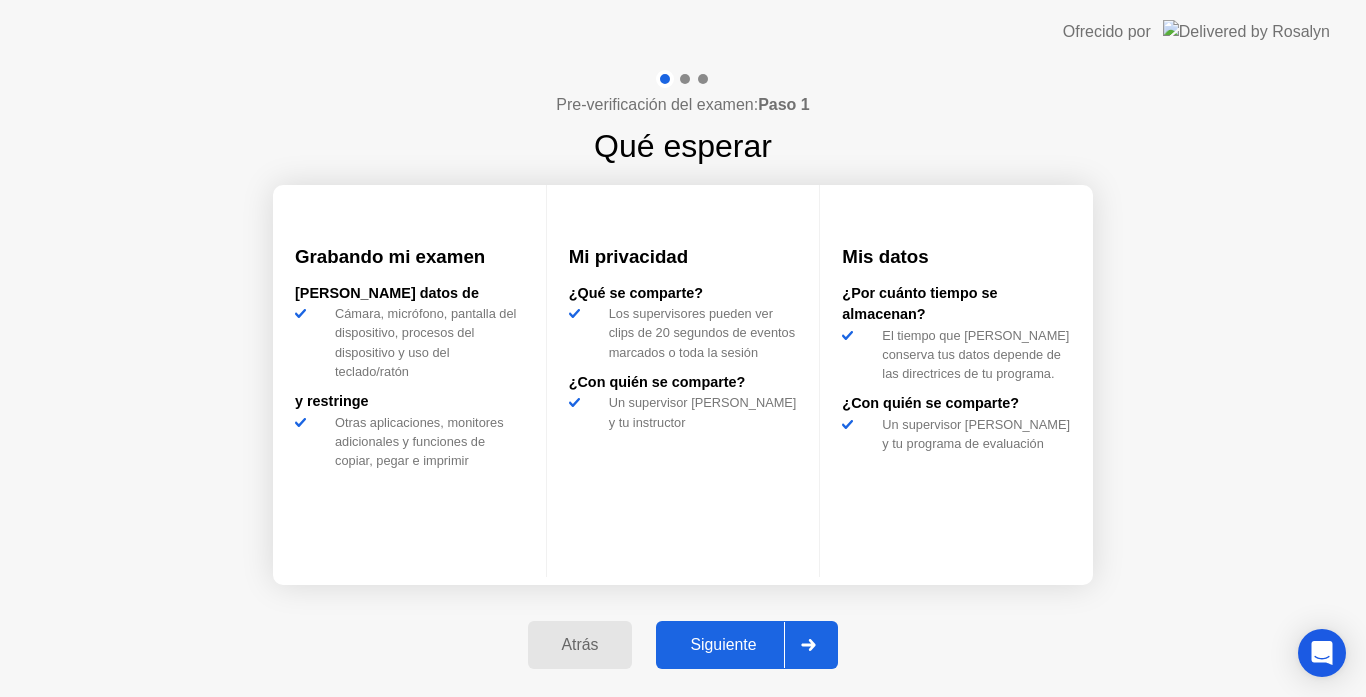click on "Siguiente" 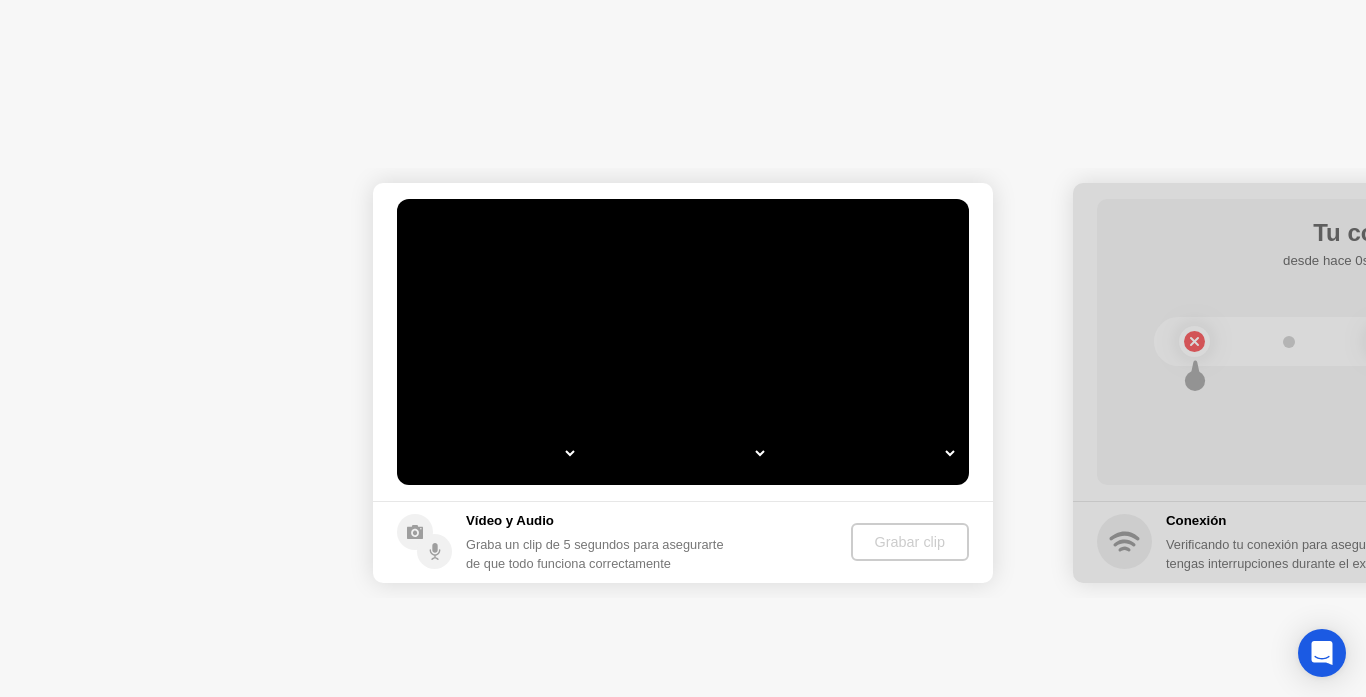 click on "Siguiente" 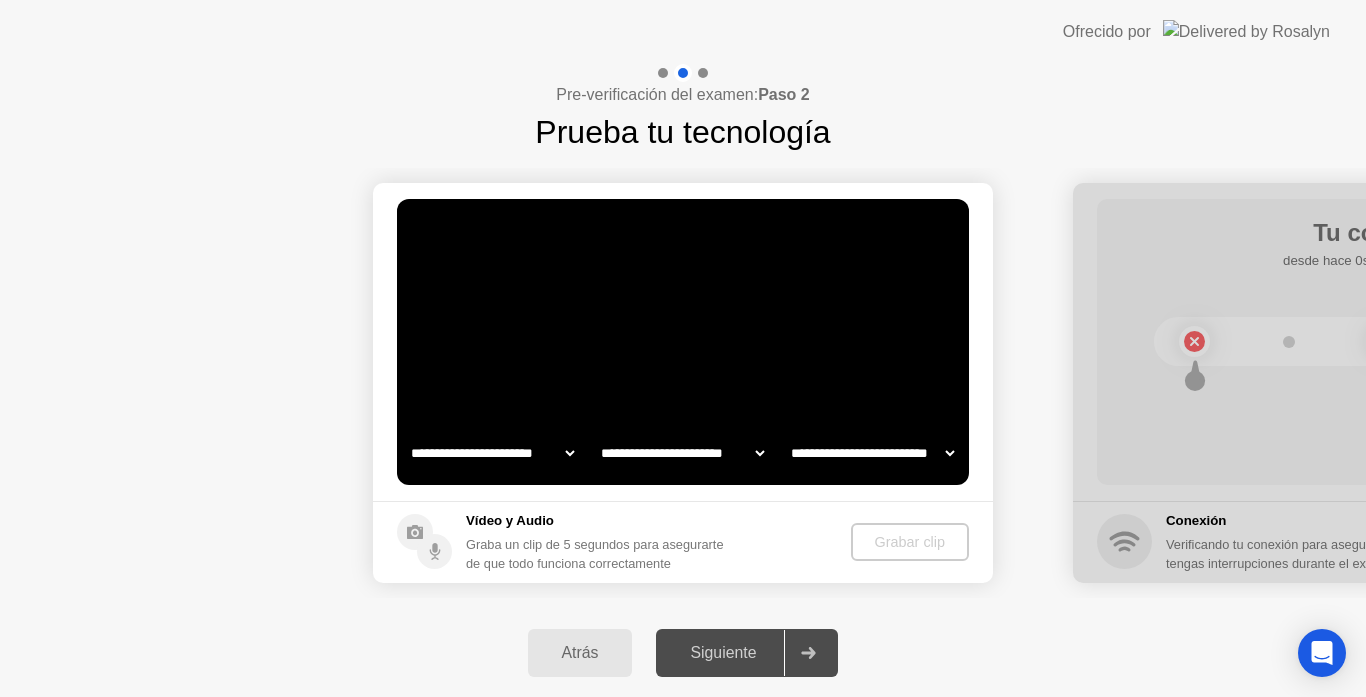 select on "*" 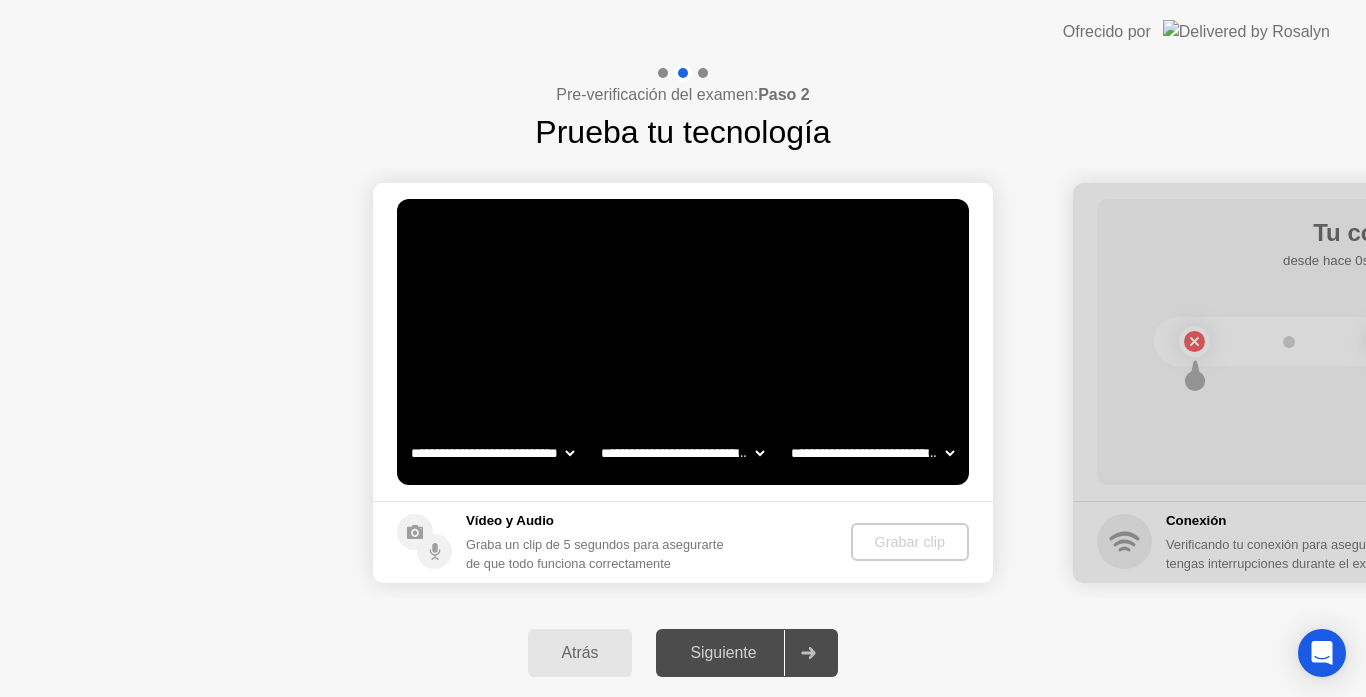 click on "Grabar clip" 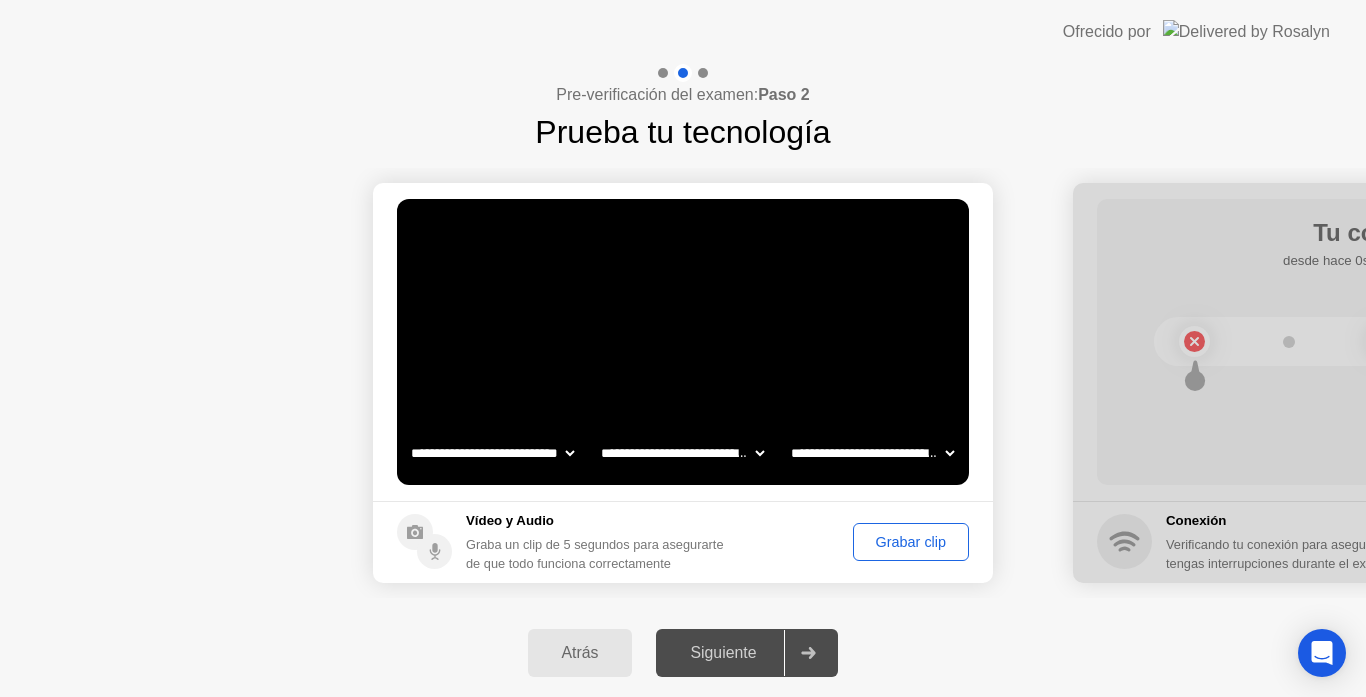 click on "Grabar clip" 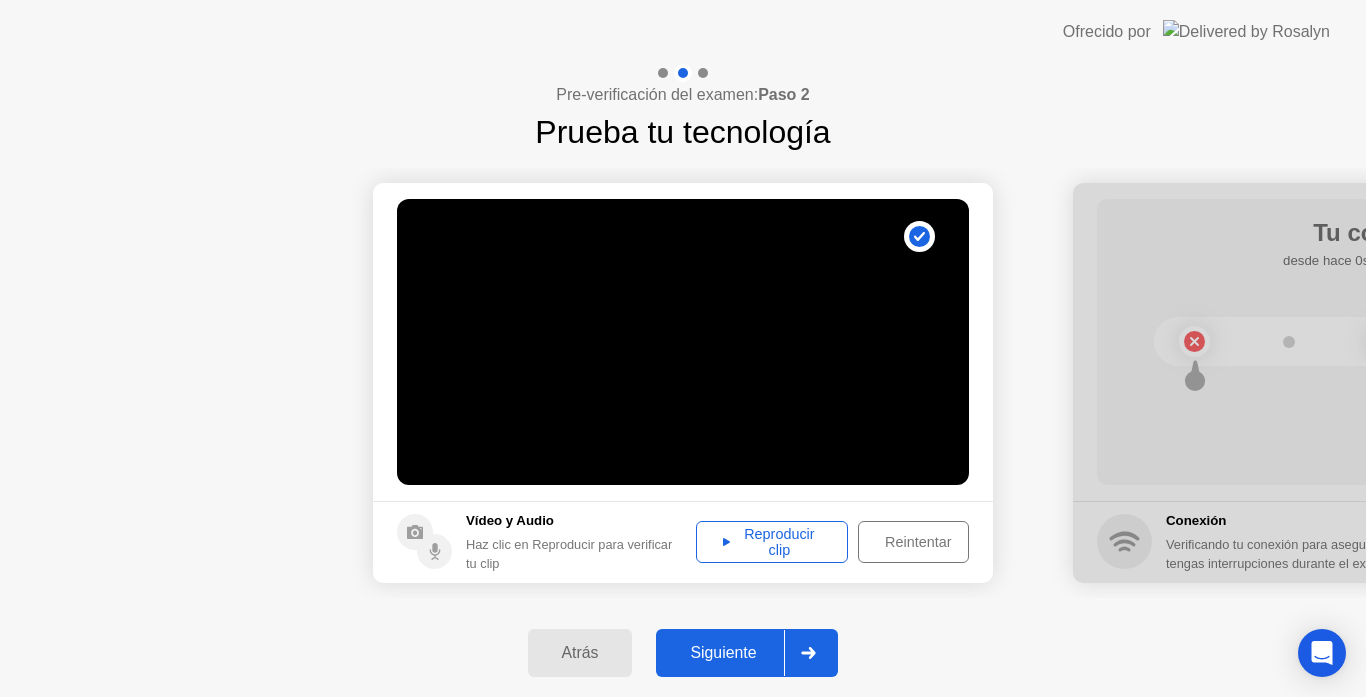 click on "Siguiente" 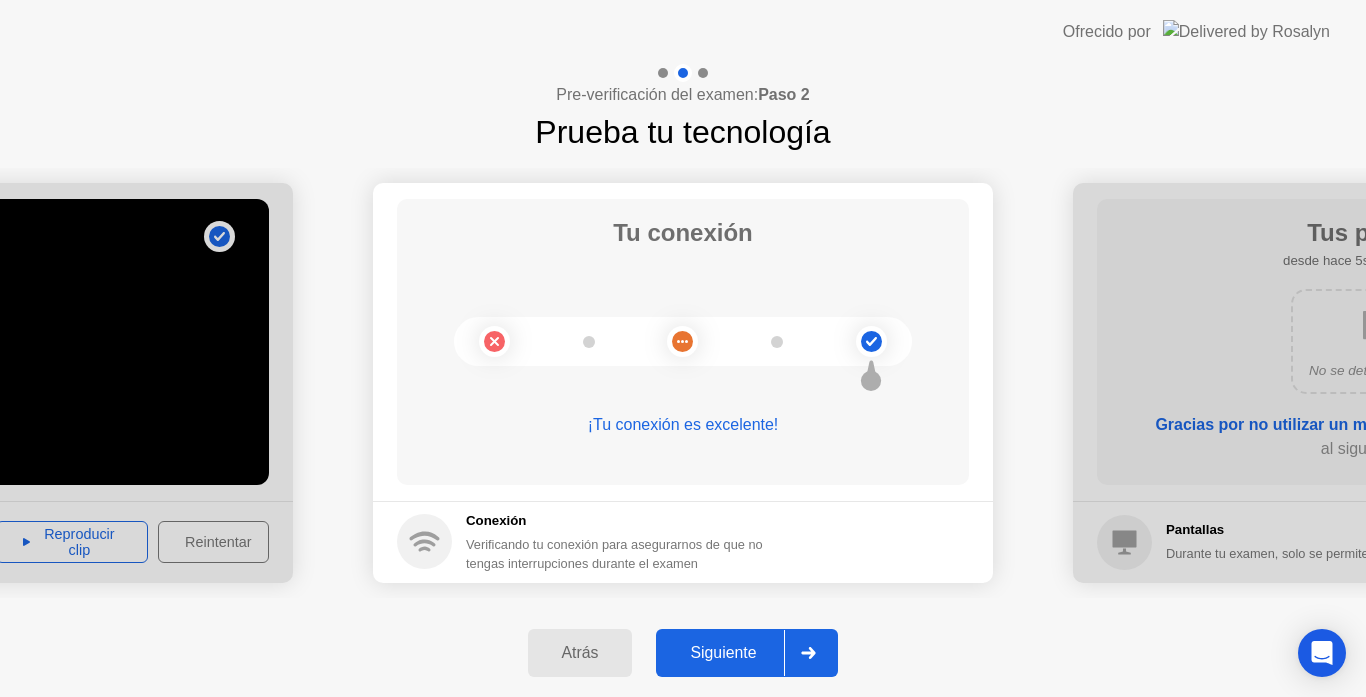 click on "Siguiente" 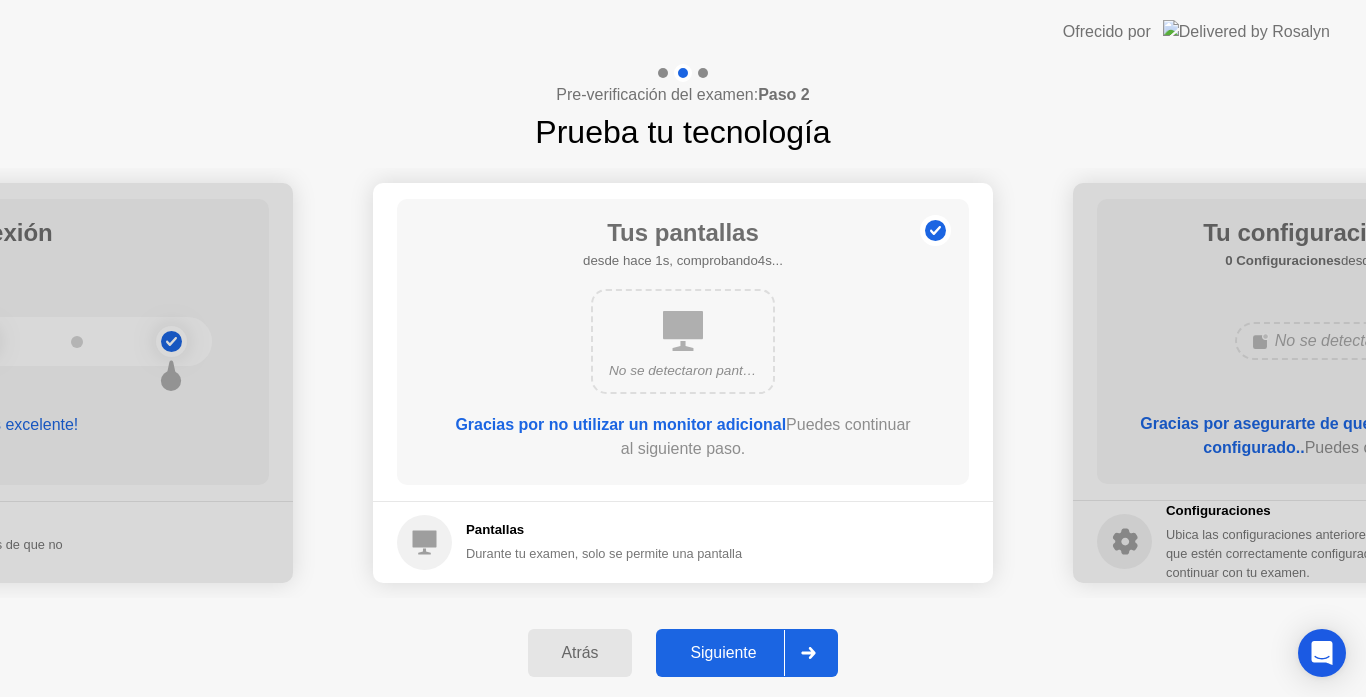 click on "Siguiente" 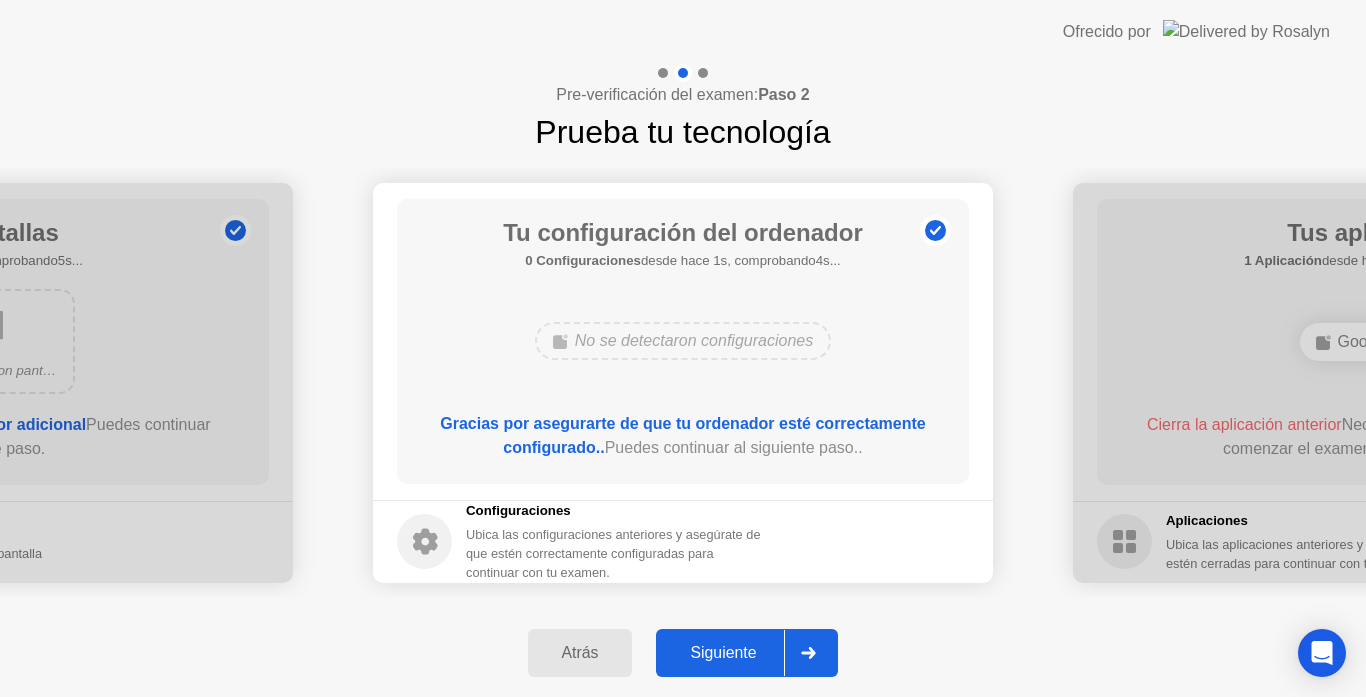 click on "Siguiente" 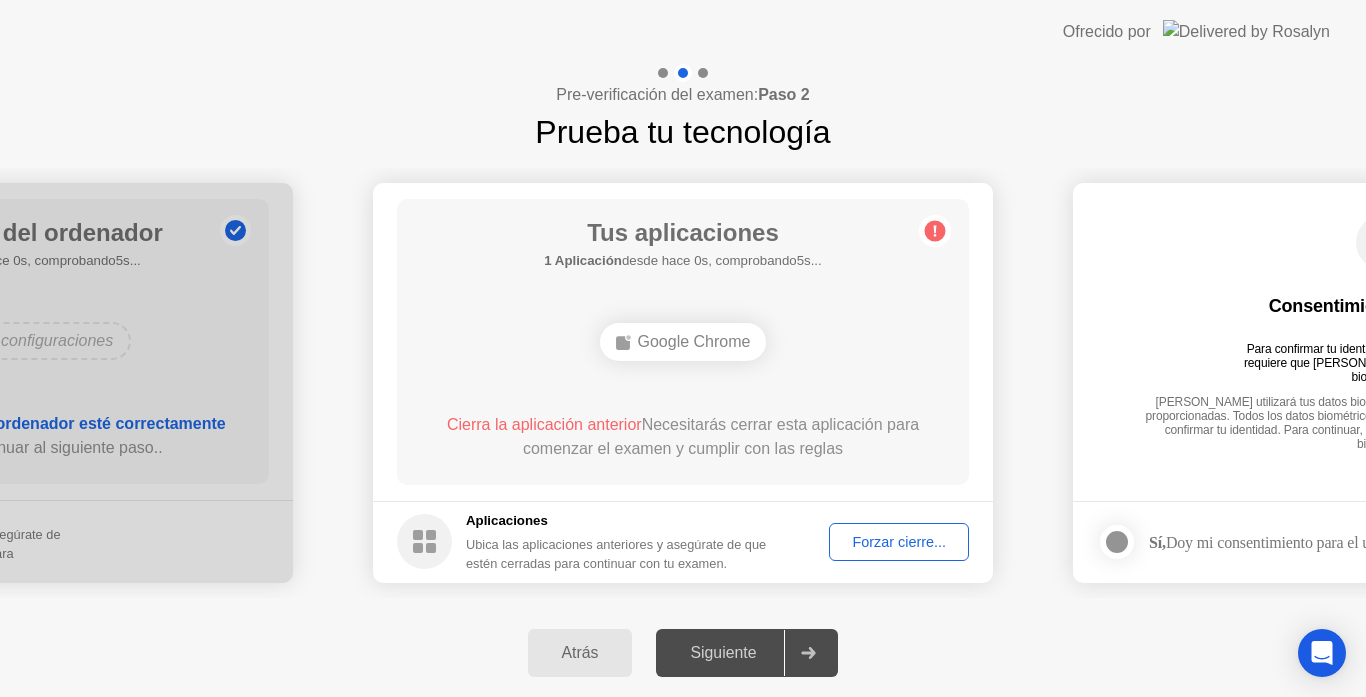 click on "Forzar cierre..." 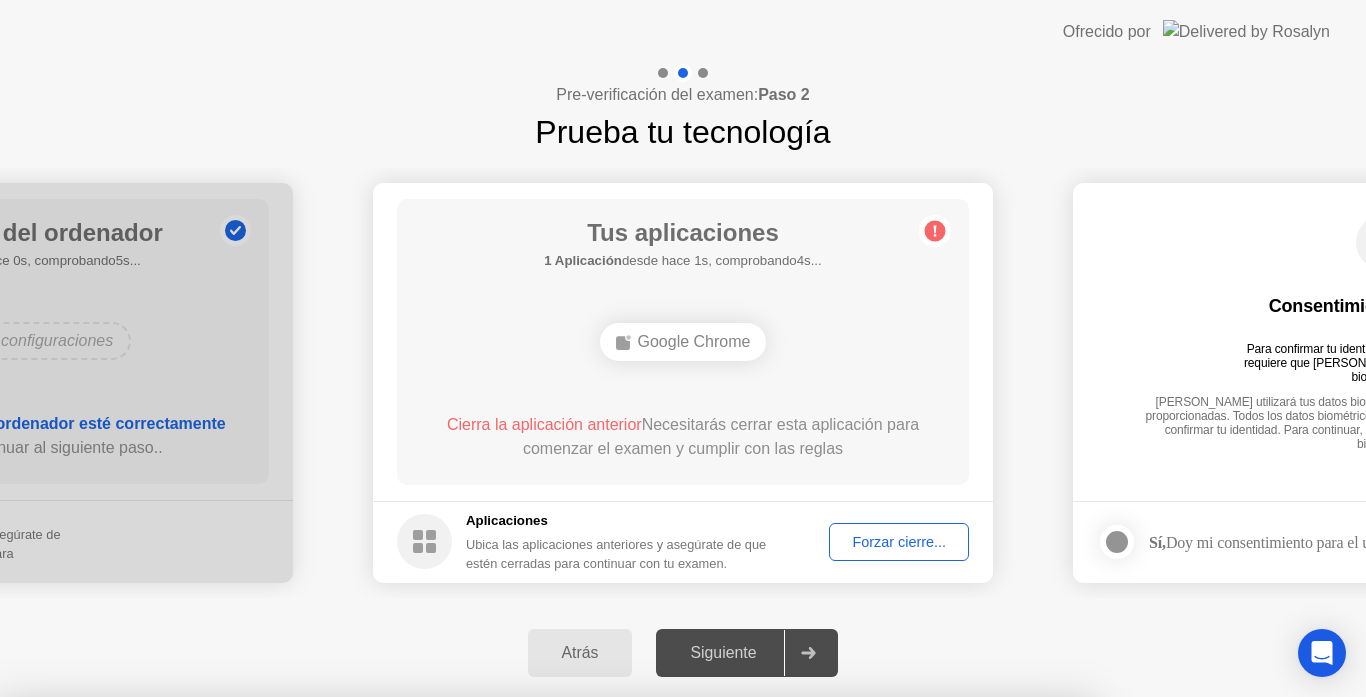click on "Confirmar" at bounding box center [620, 973] 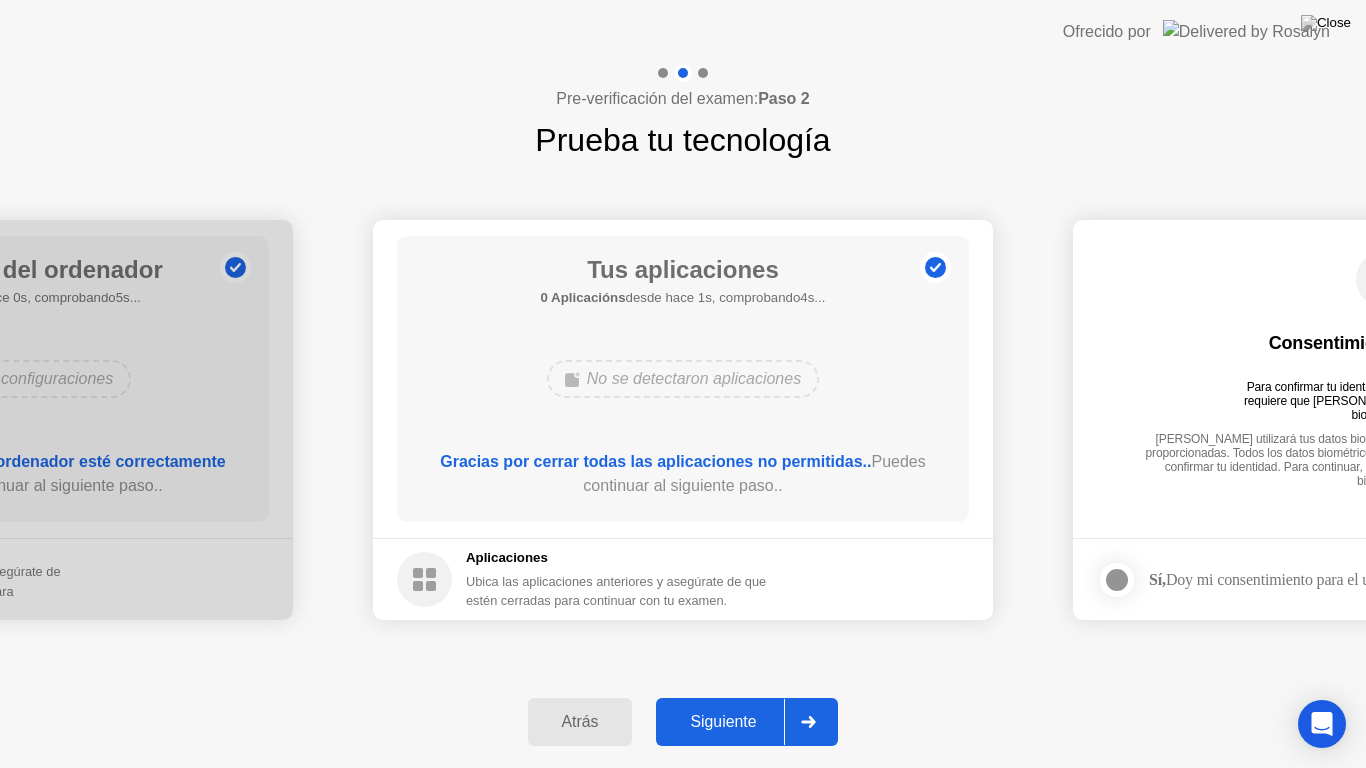 click on "Siguiente" 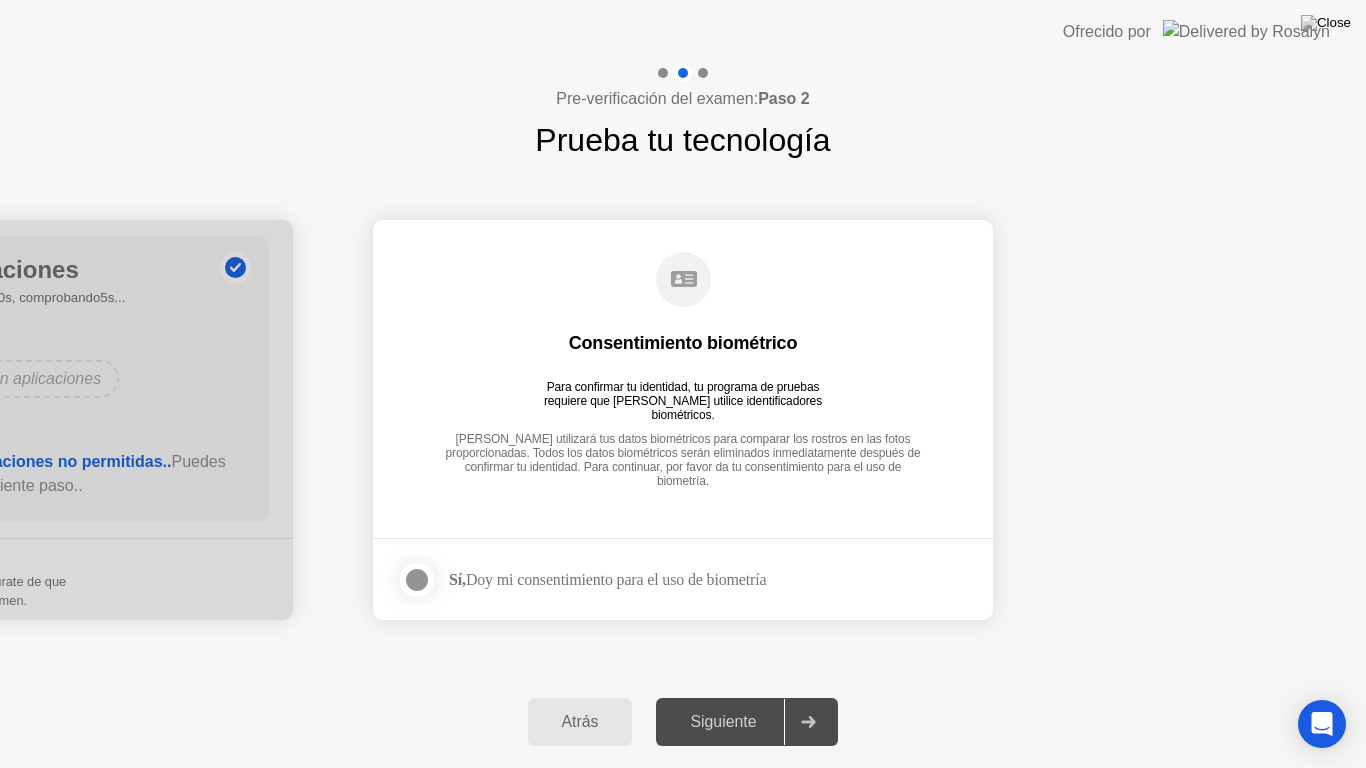 click 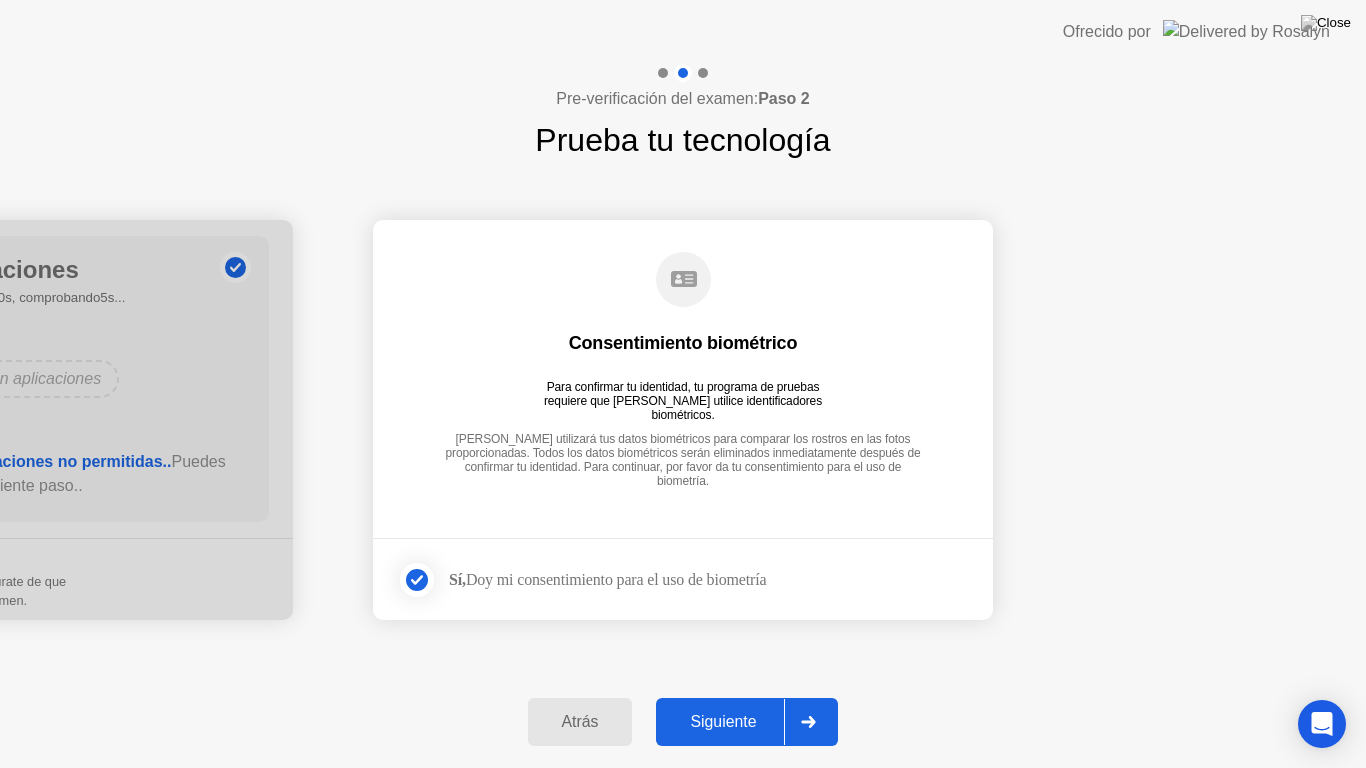 click on "Siguiente" 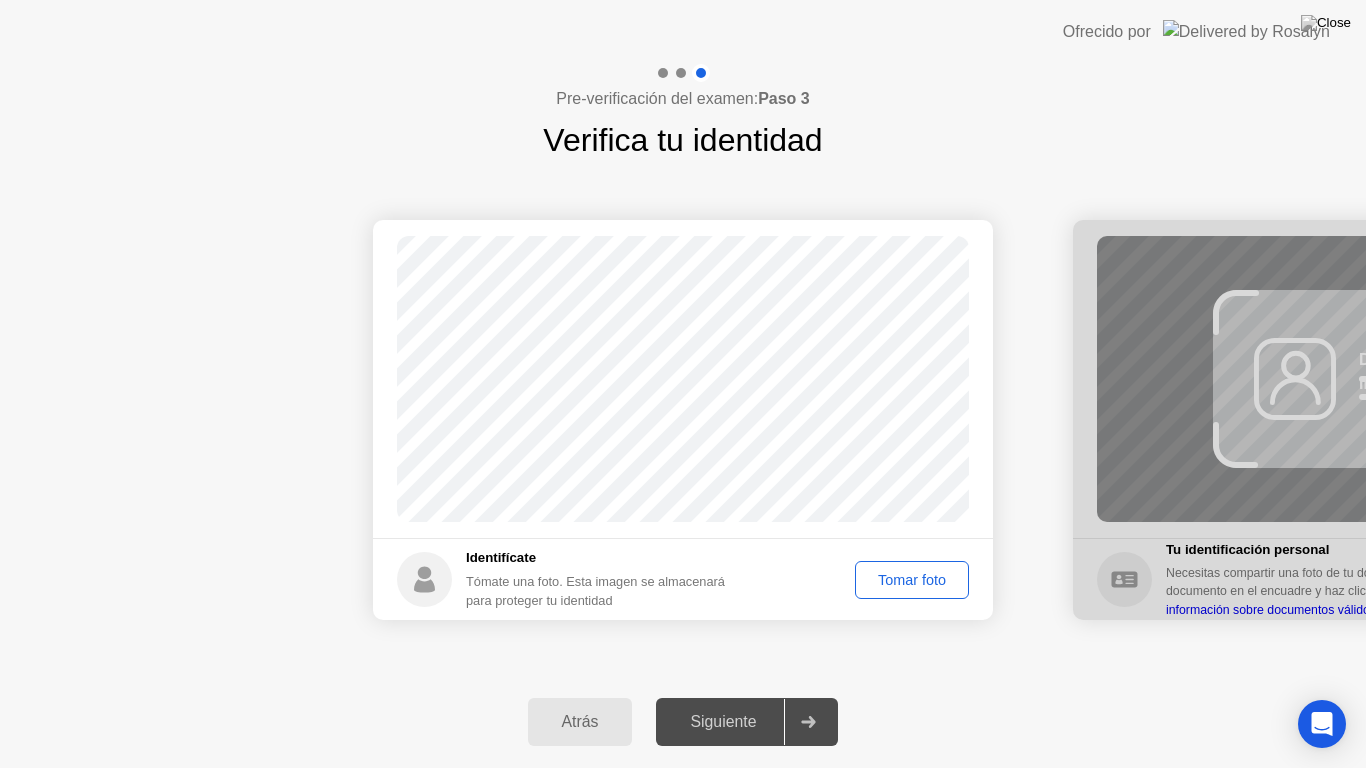 click on "Tomar foto" 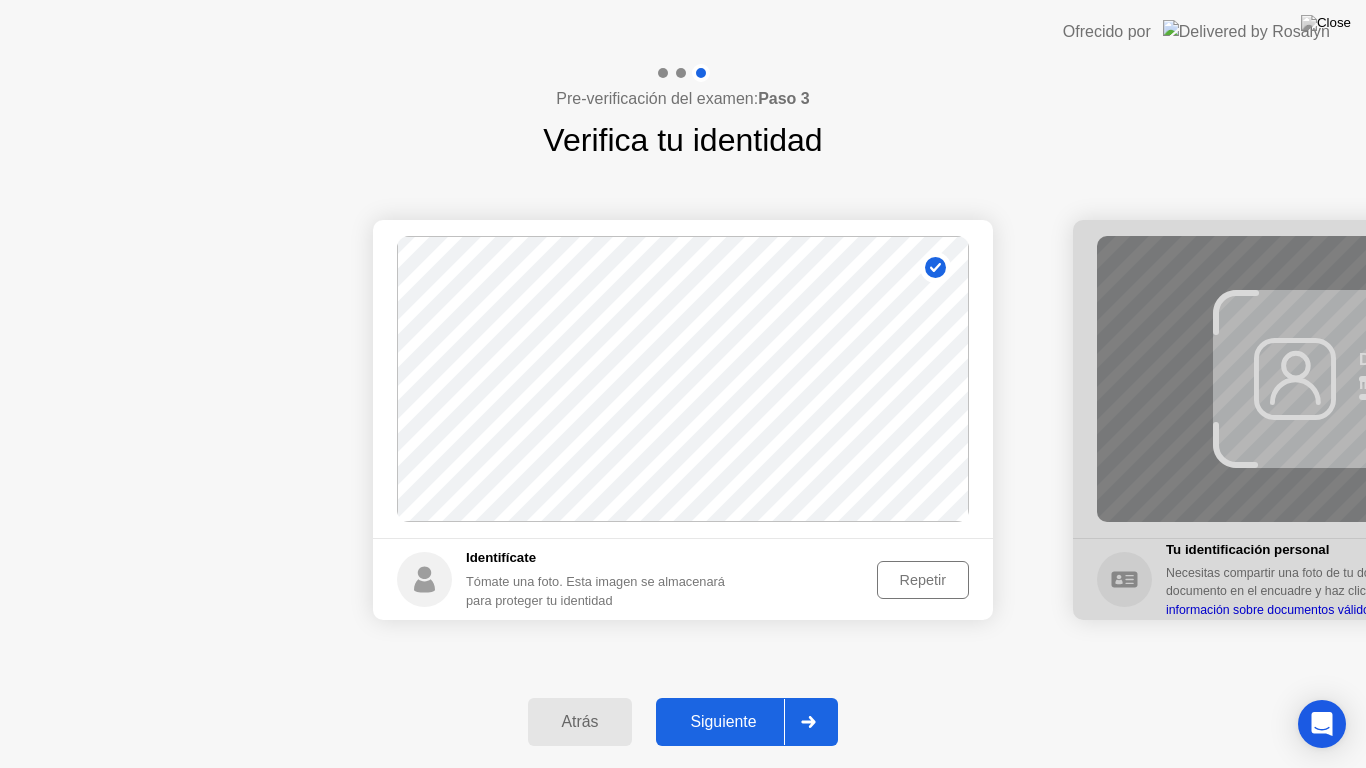 click on "Siguiente" 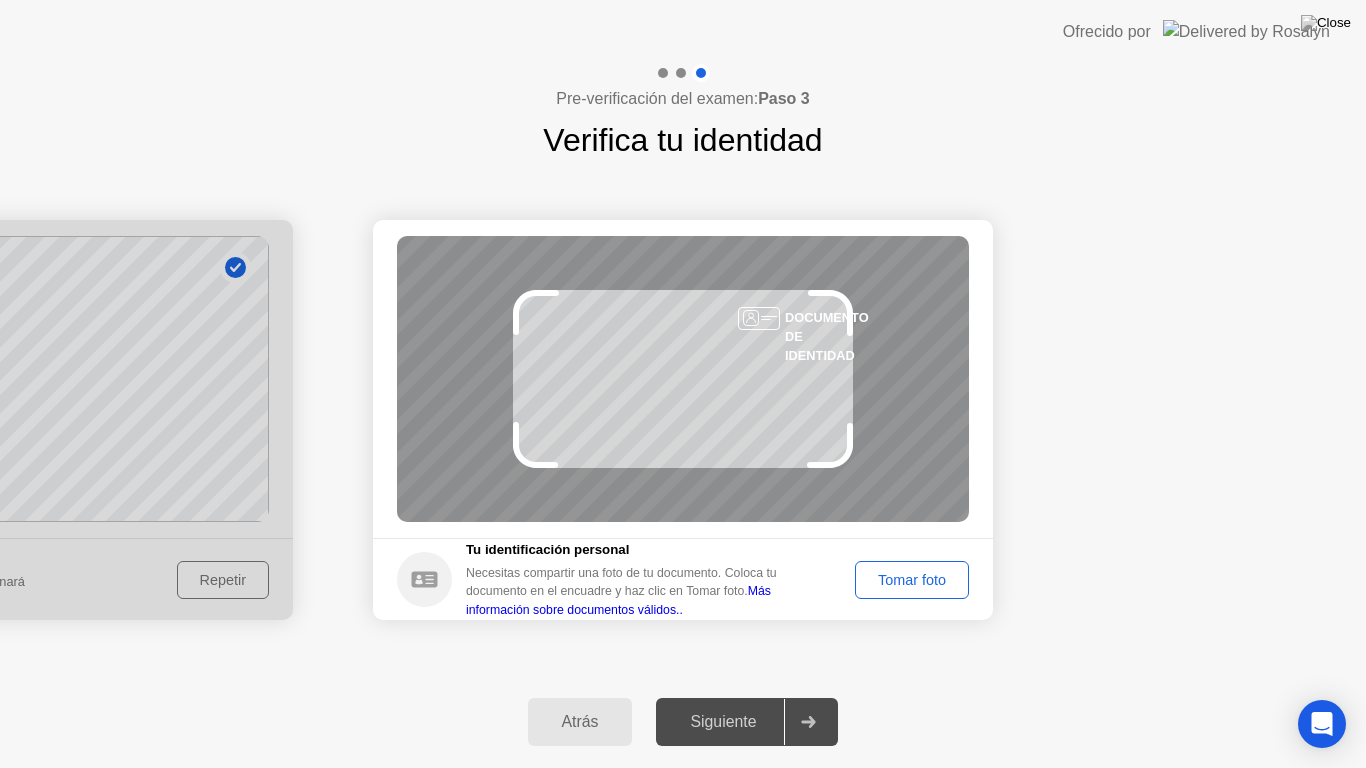 click on "Tomar foto" 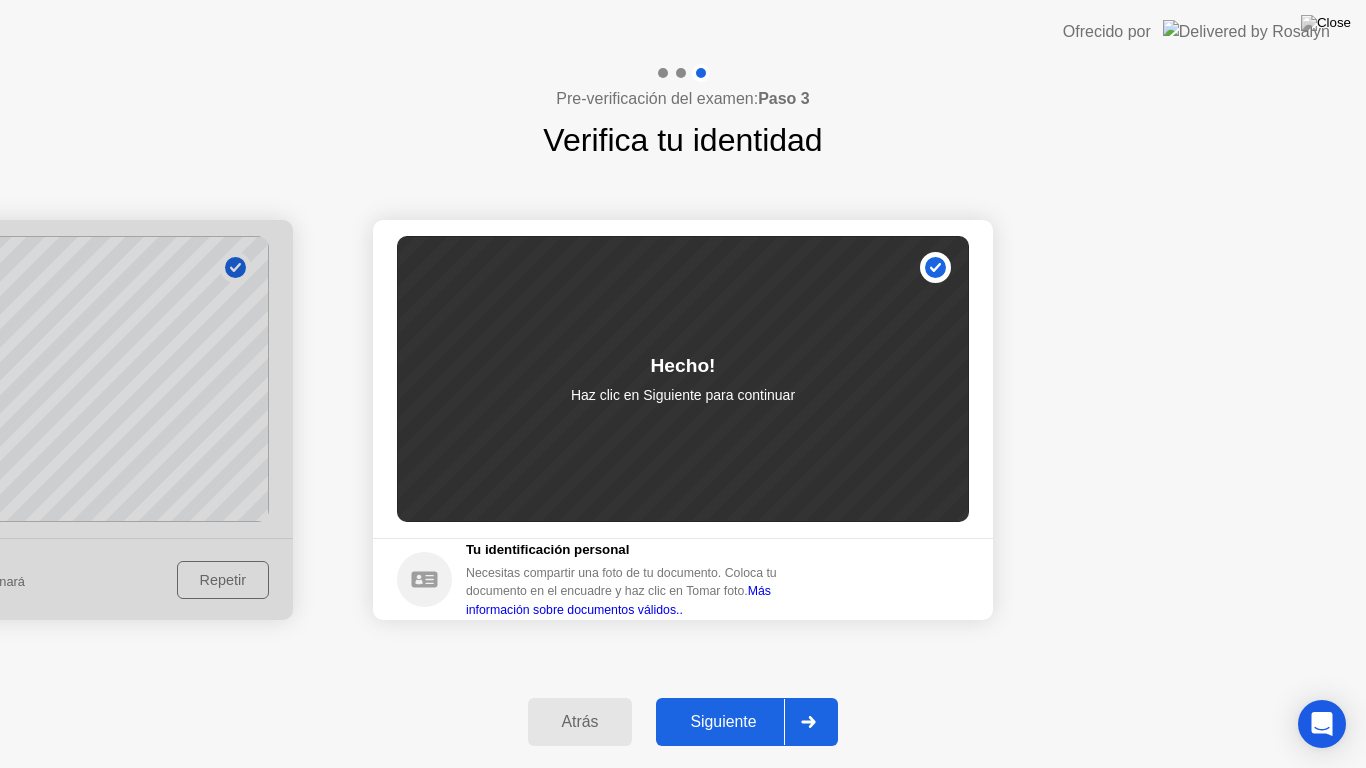 click on "Siguiente" 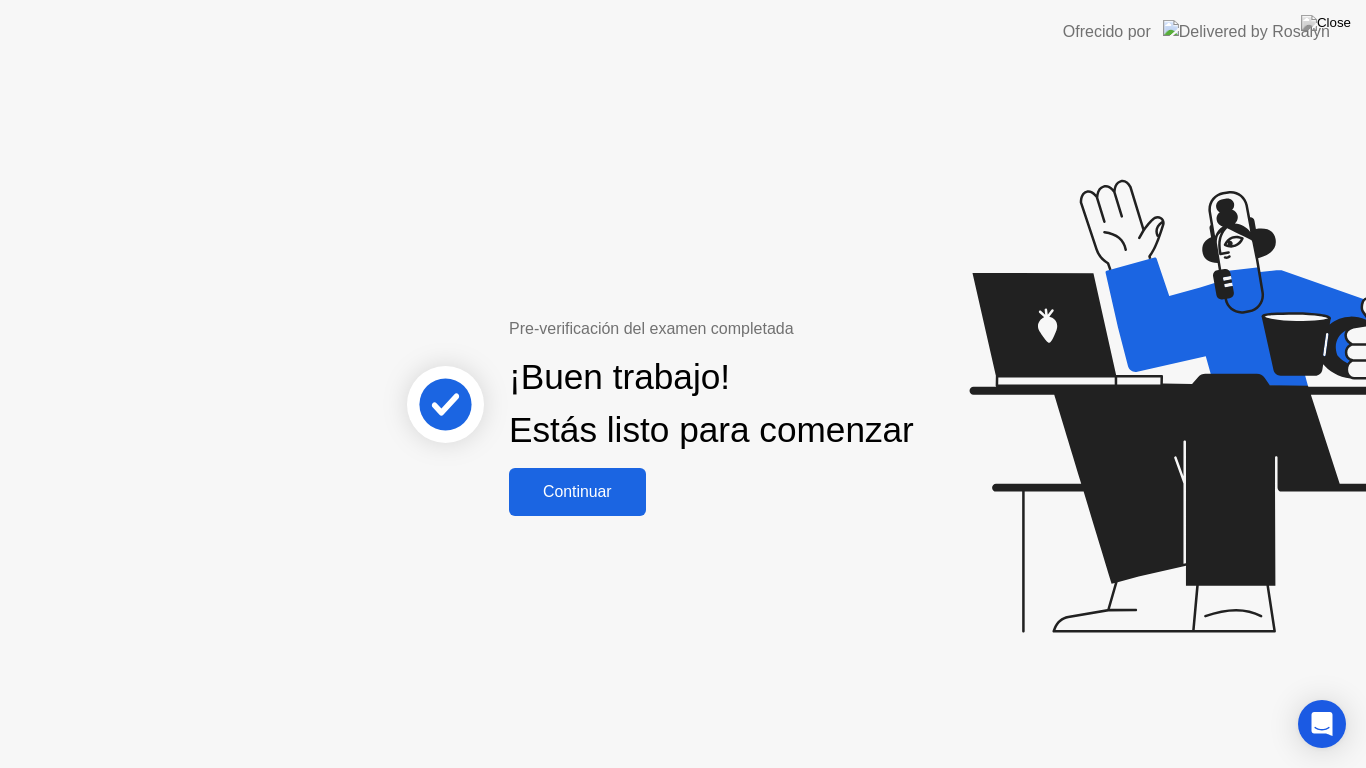 click on "Continuar" 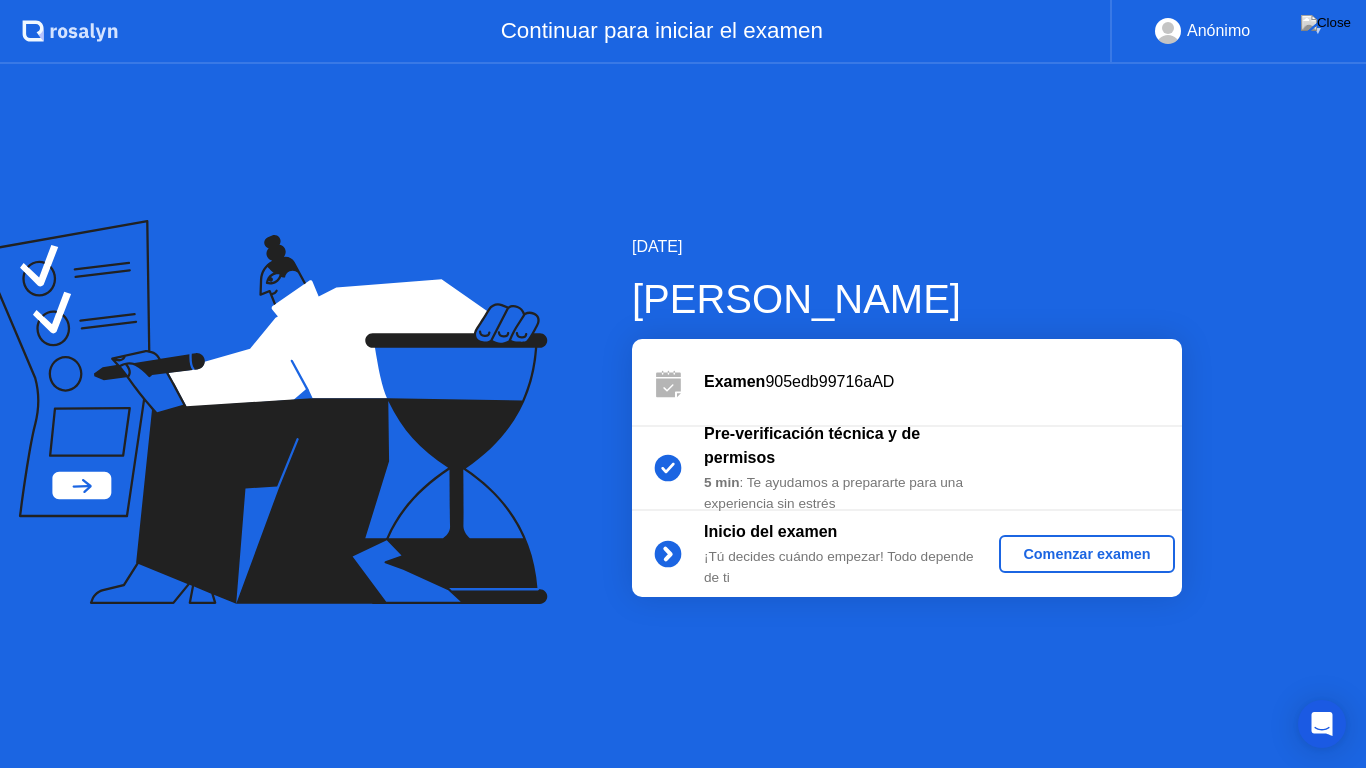 click on "Comenzar examen" 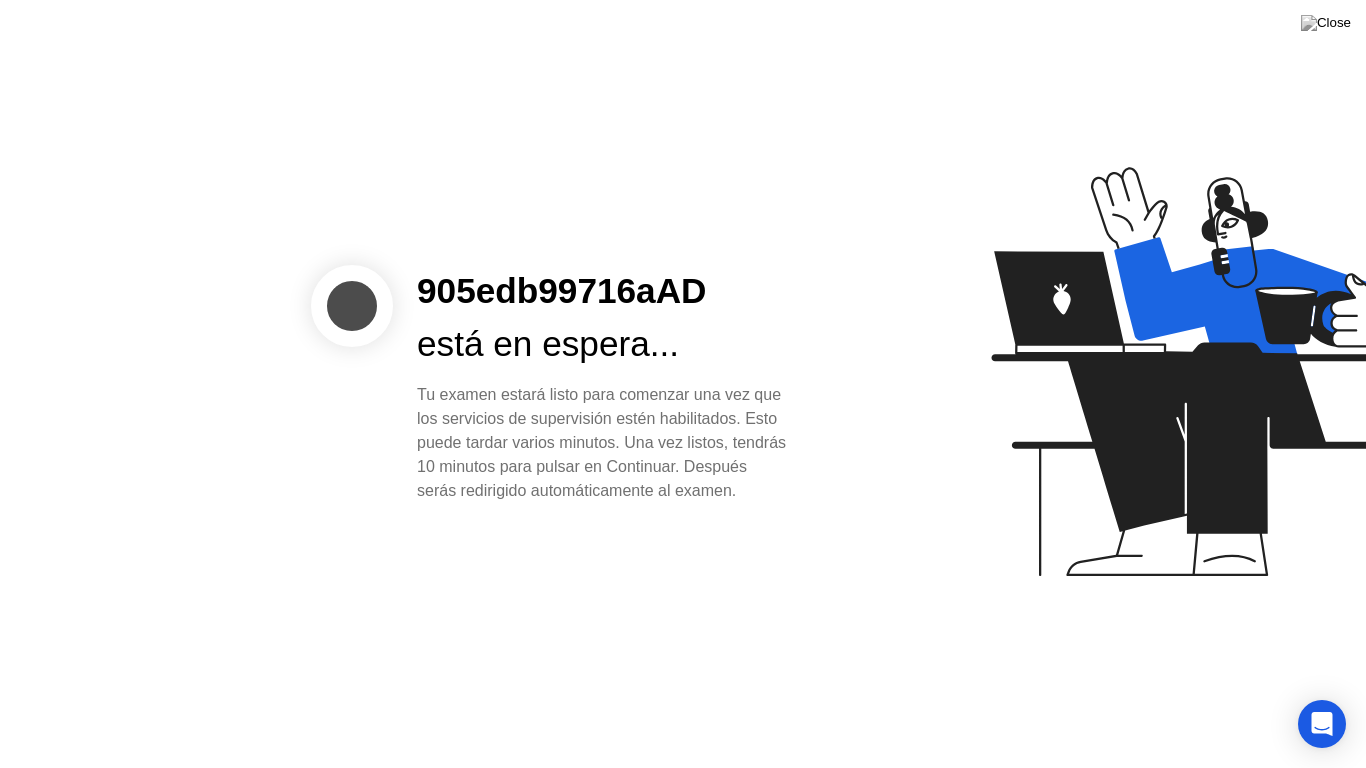 click 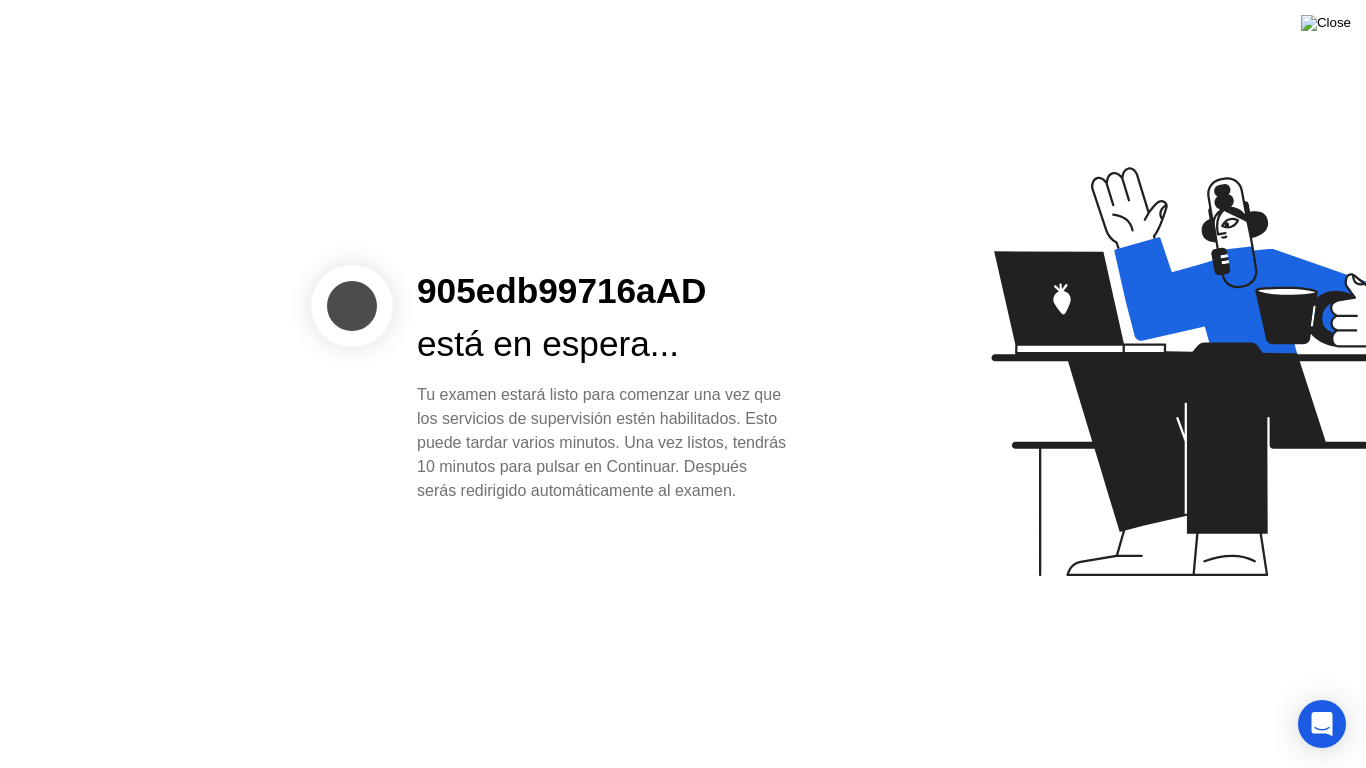 click at bounding box center [1326, 23] 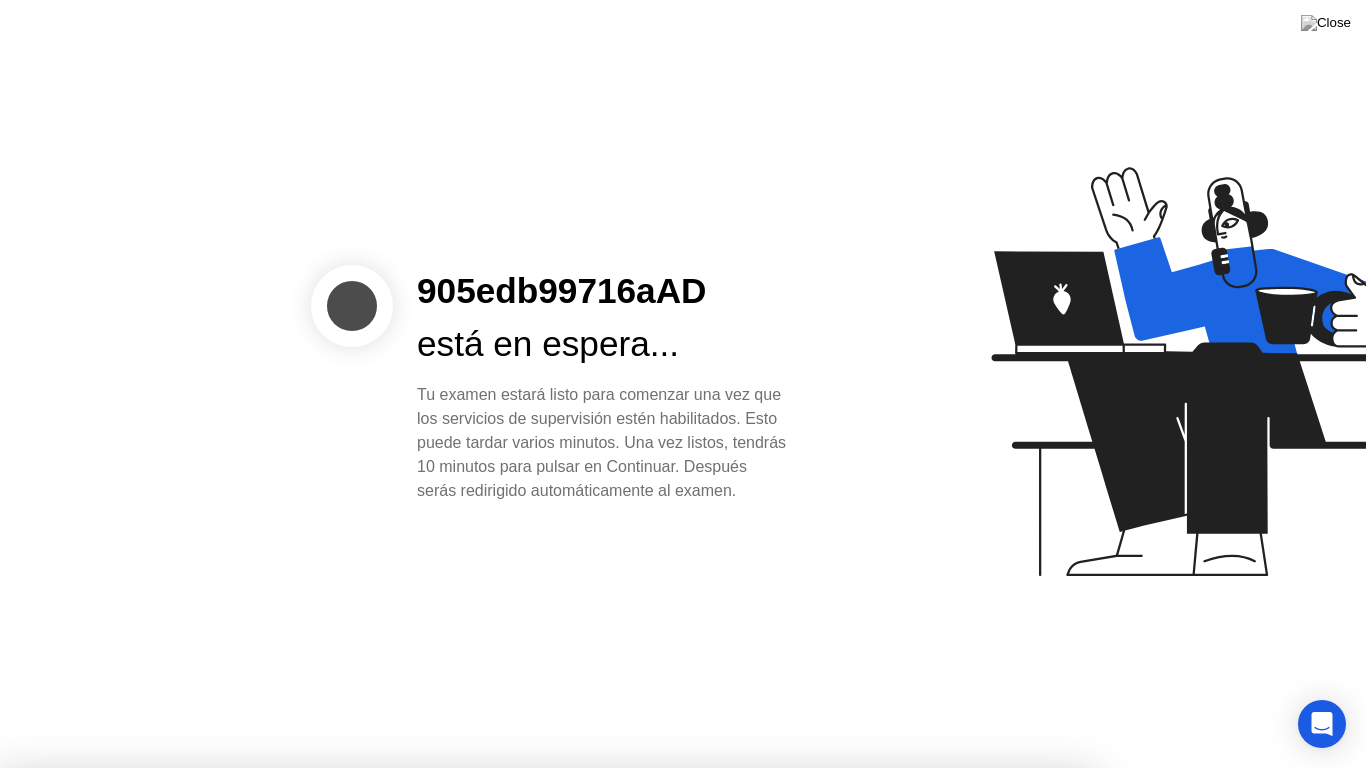 click on "Sí" at bounding box center [498, 881] 